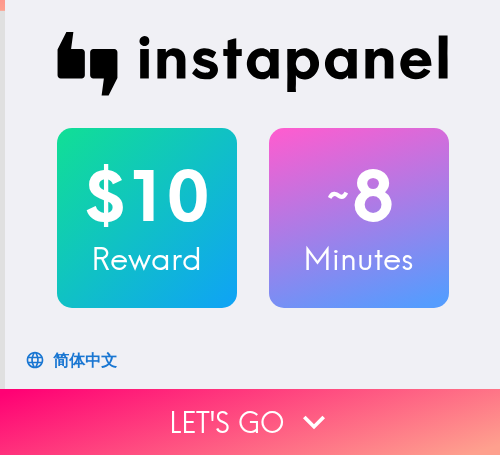 scroll, scrollTop: 0, scrollLeft: 0, axis: both 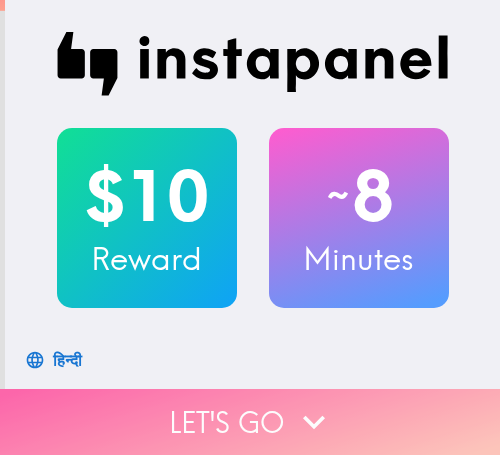 click on "Let's go" at bounding box center (250, 422) 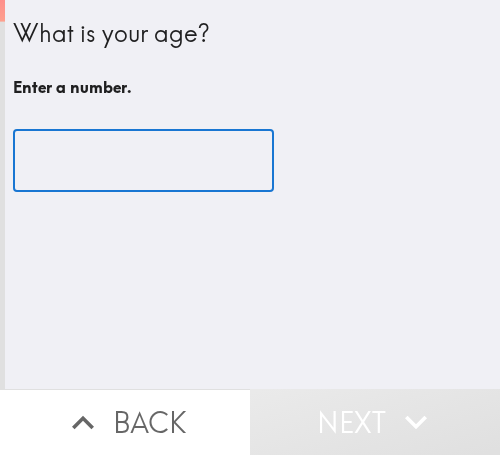 click at bounding box center (143, 161) 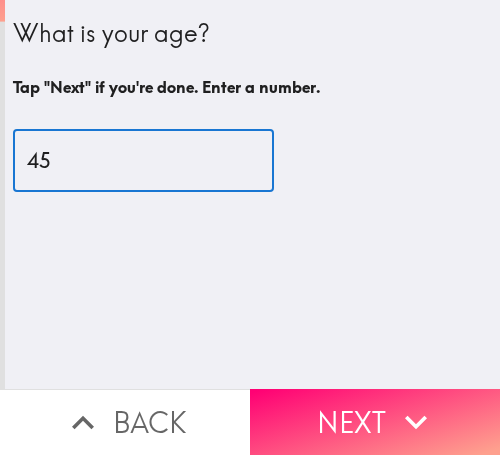 type on "45" 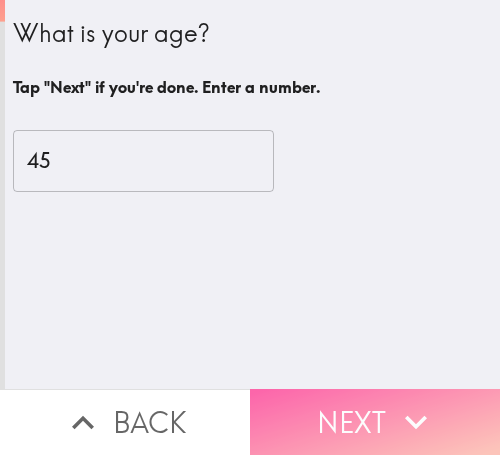 click on "Next" at bounding box center (375, 422) 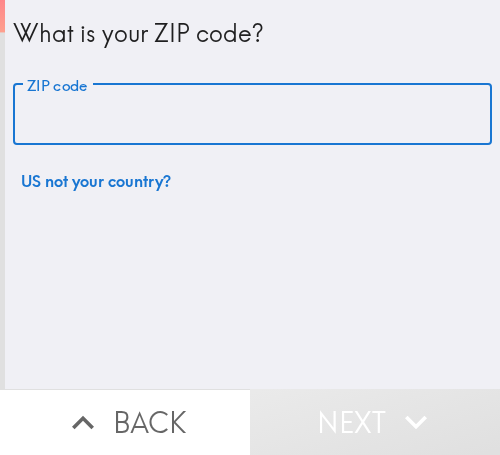 click on "ZIP code" at bounding box center [252, 115] 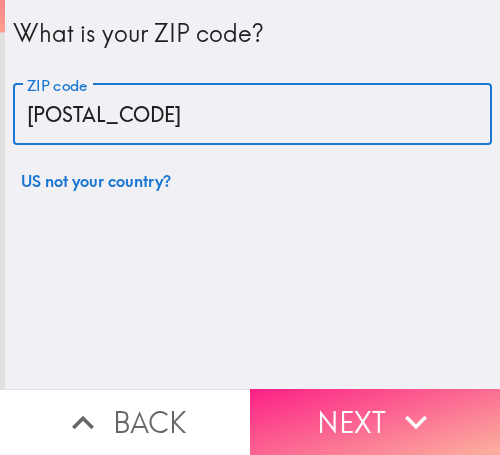 type on "[POSTAL_CODE]" 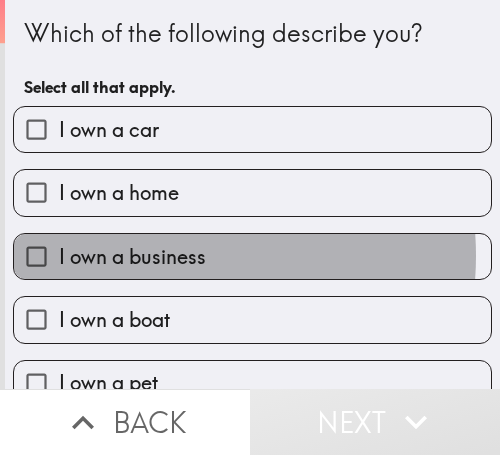click on "I own a business" at bounding box center [132, 257] 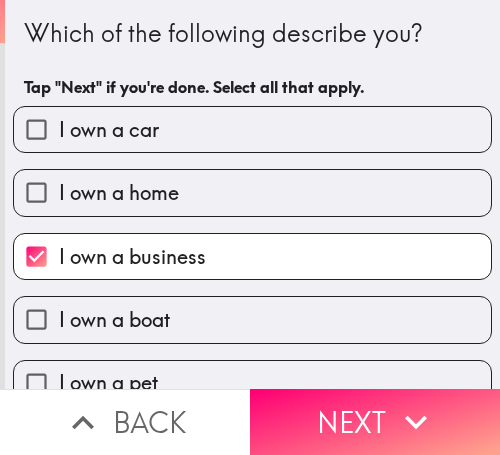click on "Next" at bounding box center (375, 422) 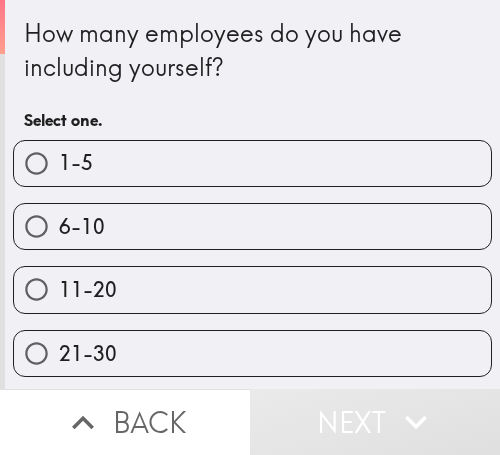 click on "1-5" at bounding box center (252, 163) 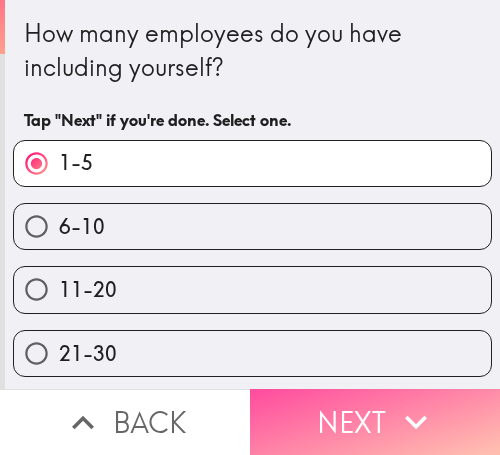 click on "Next" at bounding box center (375, 422) 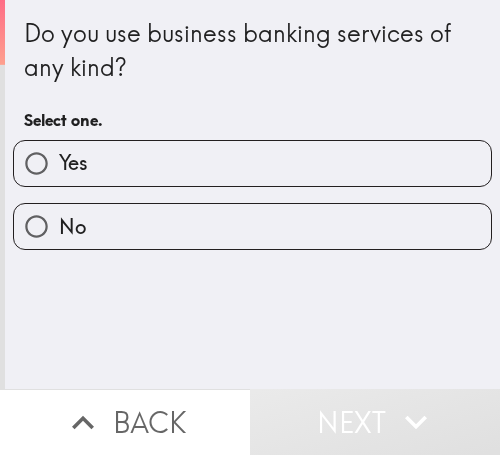 click on "Yes" at bounding box center (252, 163) 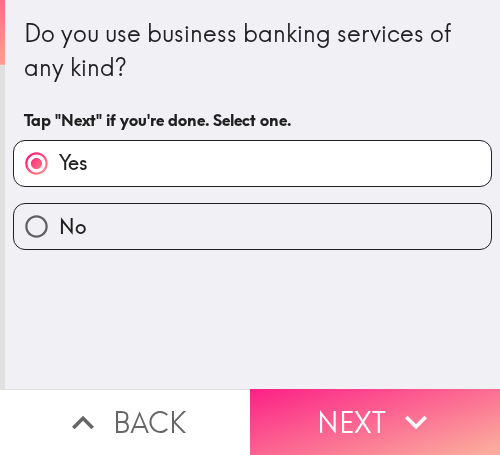 click on "Next" at bounding box center (375, 422) 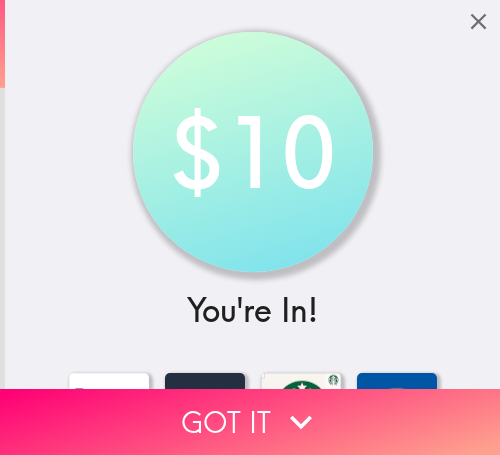 drag, startPoint x: 142, startPoint y: 411, endPoint x: 134, endPoint y: 421, distance: 12.806249 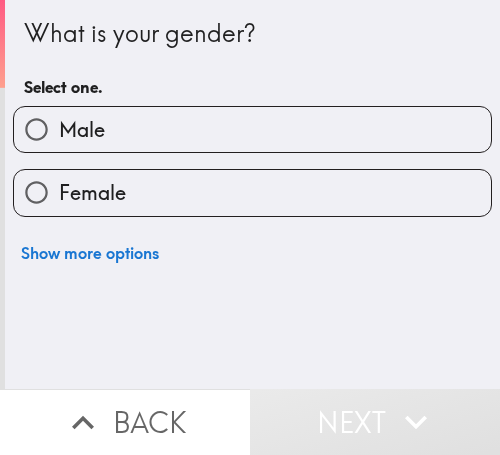 click on "Male" at bounding box center [252, 129] 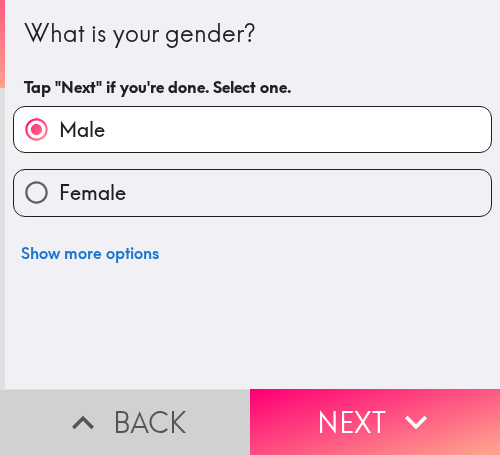 click on "Back" at bounding box center (125, 422) 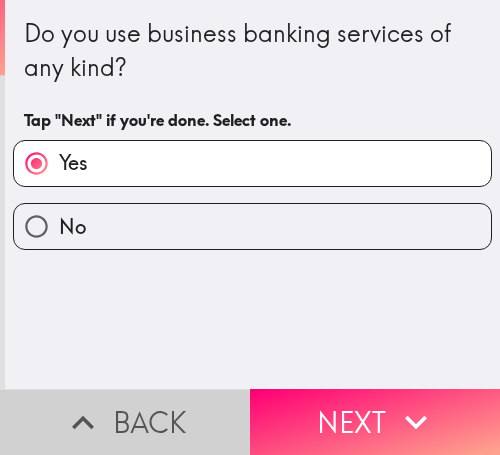 click on "Back" at bounding box center (125, 422) 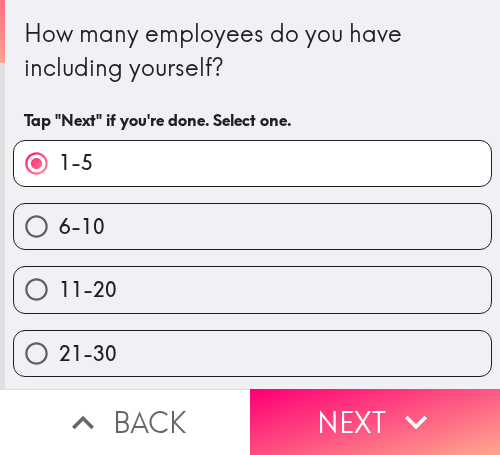 click on "Back" at bounding box center (125, 422) 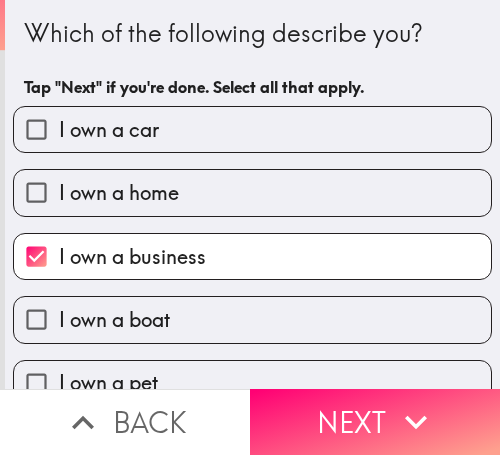 click on "Back" at bounding box center (125, 422) 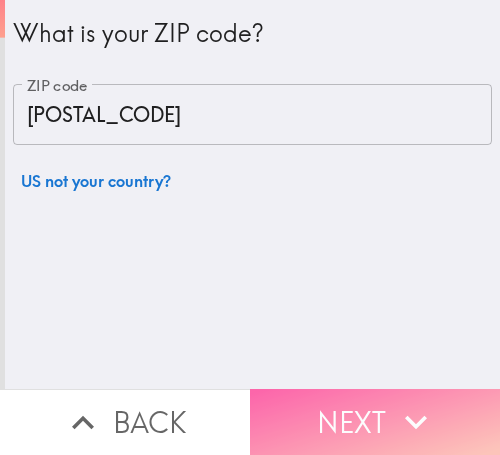 drag, startPoint x: 465, startPoint y: 418, endPoint x: 354, endPoint y: 443, distance: 113.78049 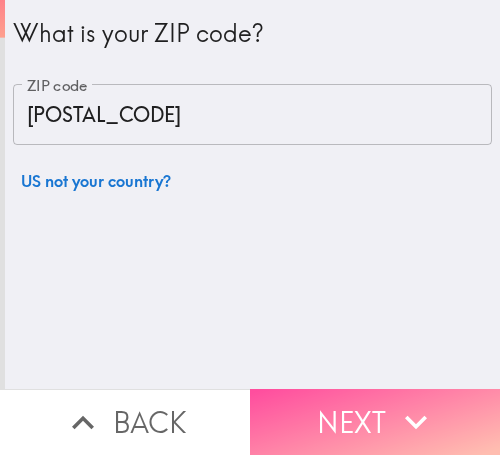 click on "Next" at bounding box center (375, 422) 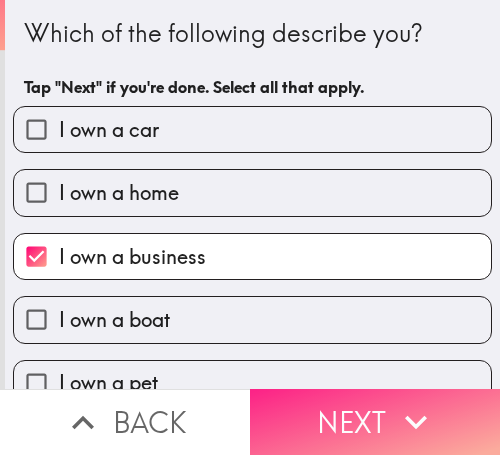 click on "Next" at bounding box center (375, 422) 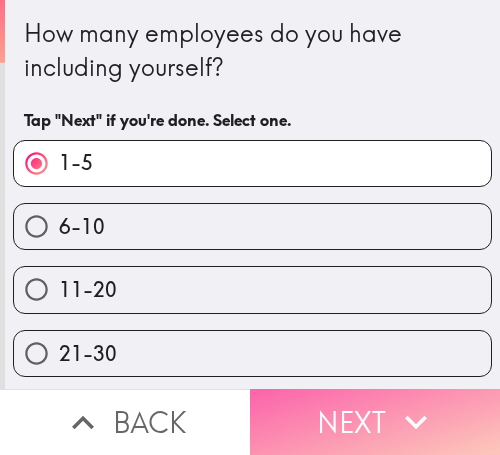 click 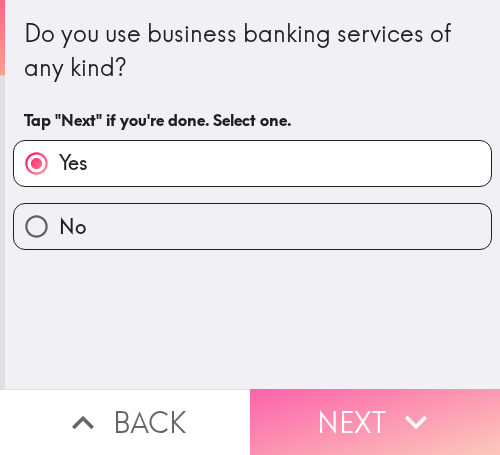 click on "Next" at bounding box center (375, 422) 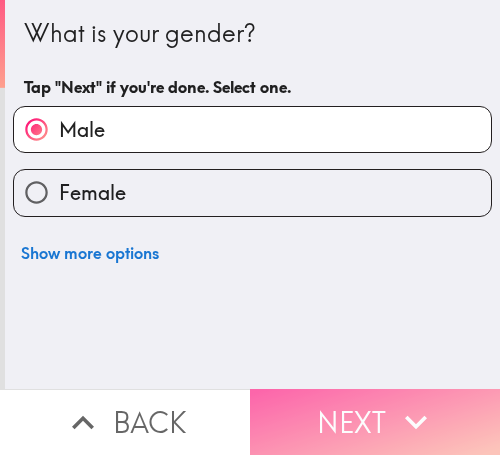 click 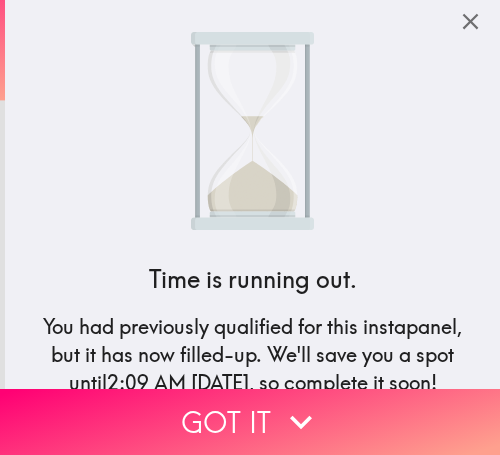 click on "Got it" at bounding box center (250, 422) 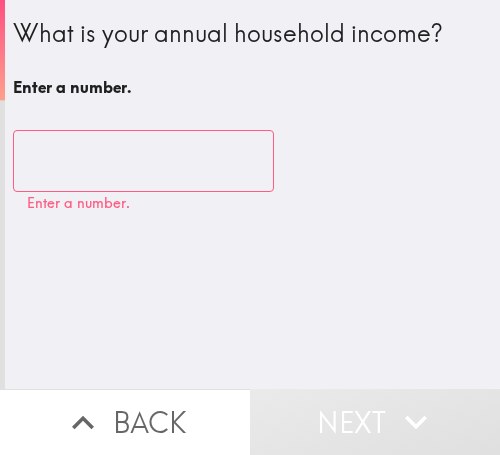 click at bounding box center (143, 161) 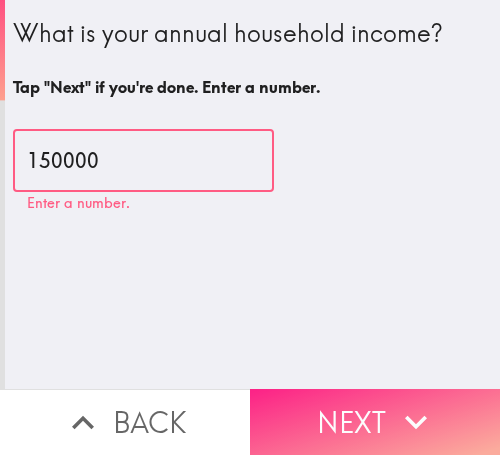 type on "150000" 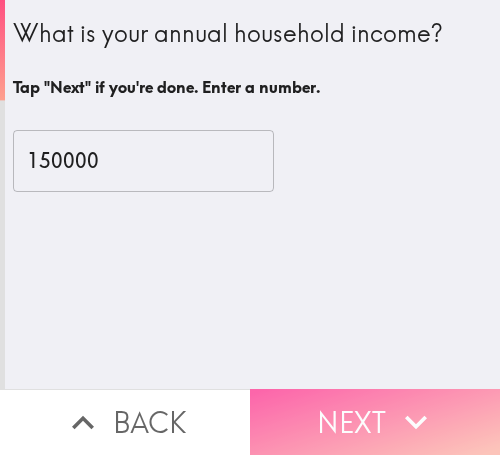 click on "Next" at bounding box center (375, 422) 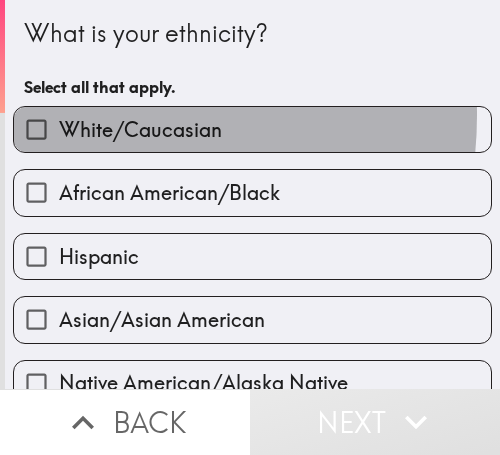 drag, startPoint x: 68, startPoint y: 115, endPoint x: 76, endPoint y: 127, distance: 14.422205 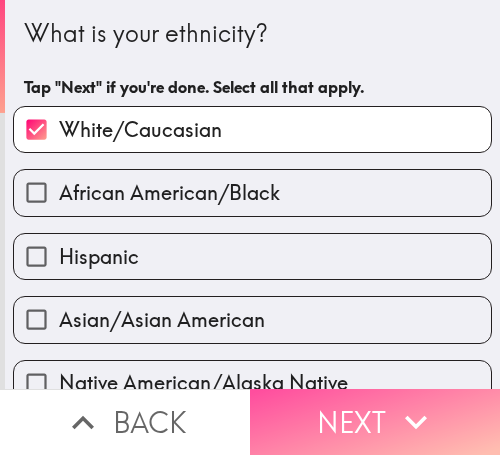 drag, startPoint x: 281, startPoint y: 388, endPoint x: 266, endPoint y: 446, distance: 59.908264 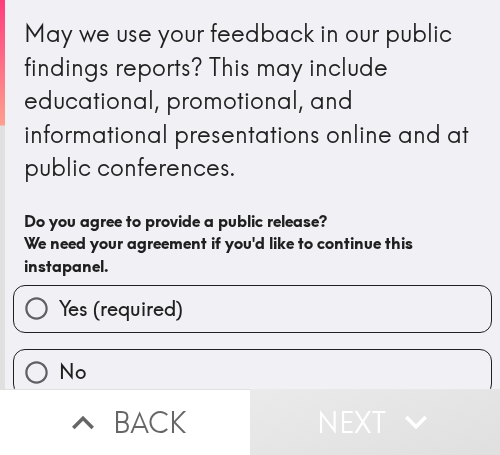click on "Yes (required)" at bounding box center [252, 308] 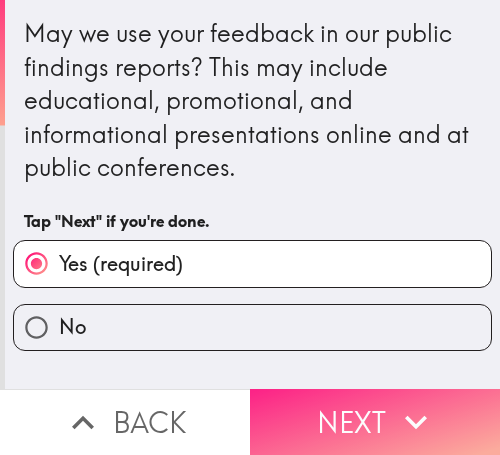 click on "Next" at bounding box center (375, 422) 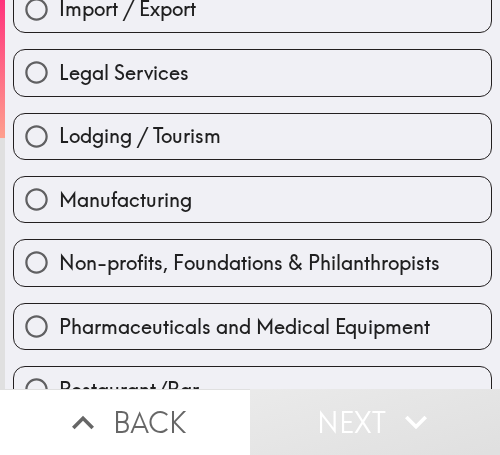 scroll, scrollTop: 700, scrollLeft: 0, axis: vertical 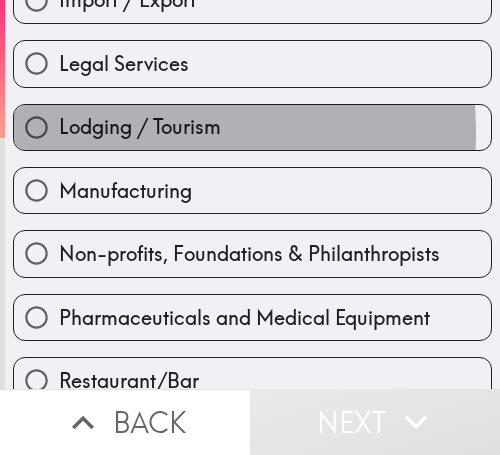 click on "Lodging / Tourism" at bounding box center [140, 127] 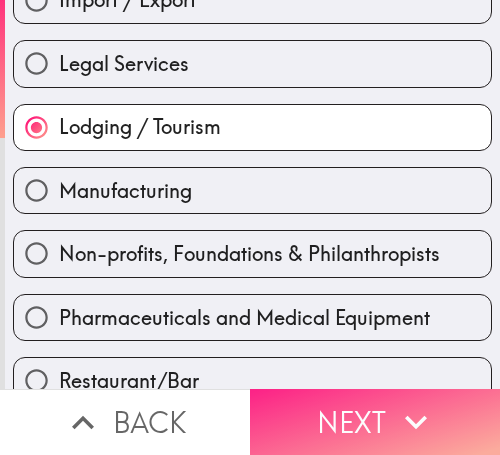 click on "Next" at bounding box center (375, 422) 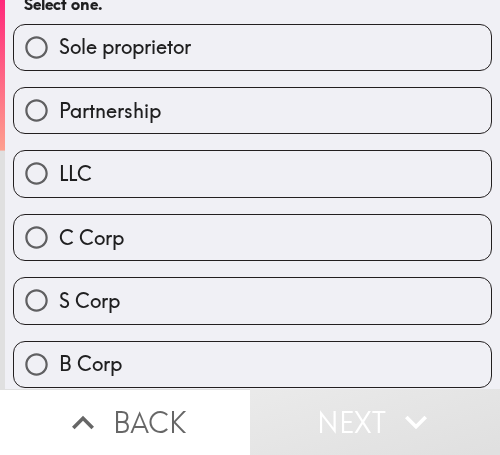scroll, scrollTop: 22, scrollLeft: 0, axis: vertical 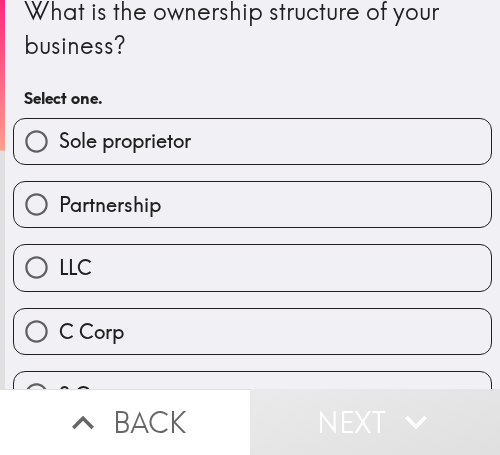 drag, startPoint x: 142, startPoint y: 140, endPoint x: 294, endPoint y: 331, distance: 244.10039 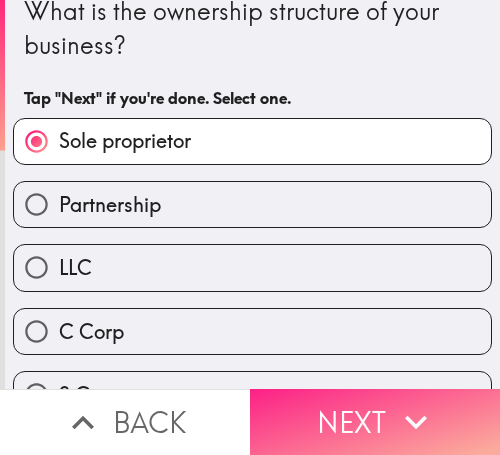 click on "Next" at bounding box center [375, 422] 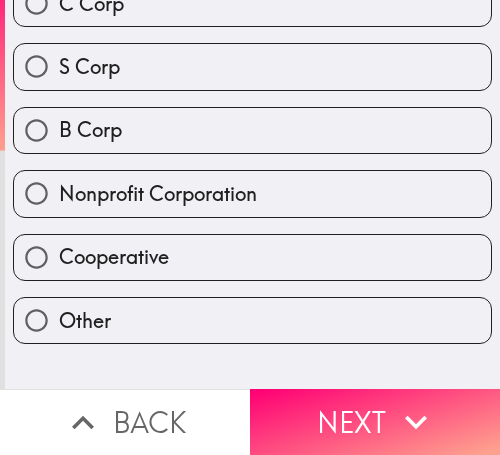 scroll, scrollTop: 0, scrollLeft: 0, axis: both 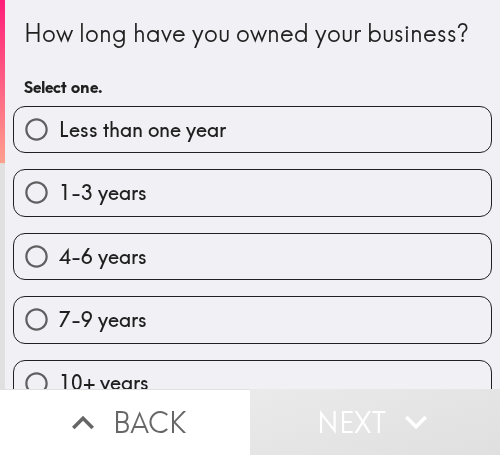 click on "4-6 years" at bounding box center [252, 256] 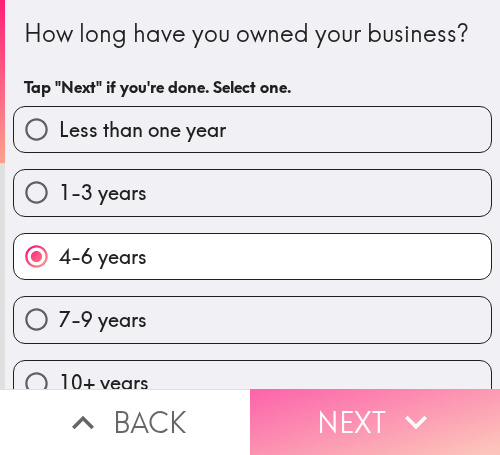 click on "Next" at bounding box center (375, 422) 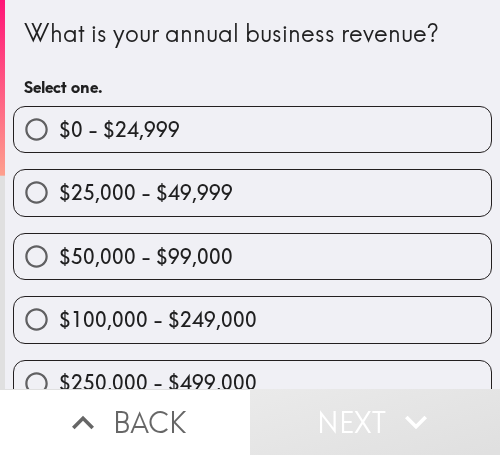 click on "$50,000 - $99,000" at bounding box center [252, 256] 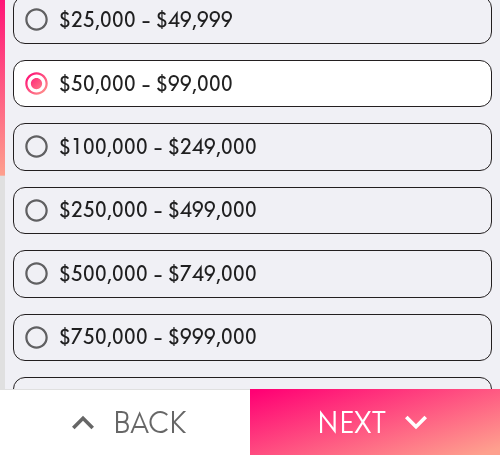 scroll, scrollTop: 225, scrollLeft: 0, axis: vertical 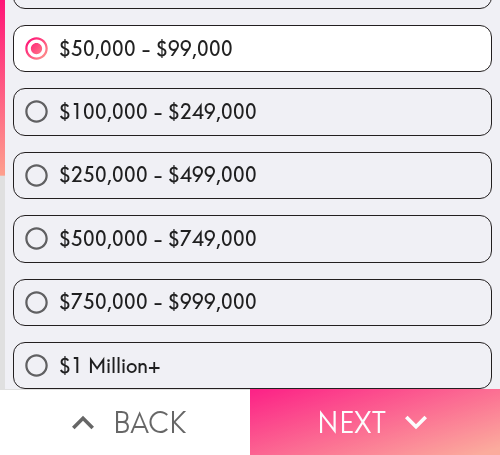 click on "Next" at bounding box center (375, 422) 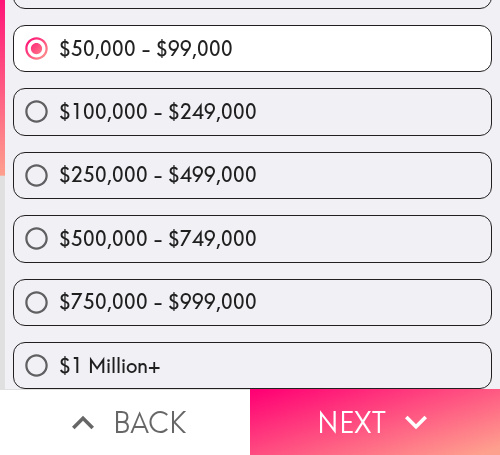 scroll, scrollTop: 78, scrollLeft: 0, axis: vertical 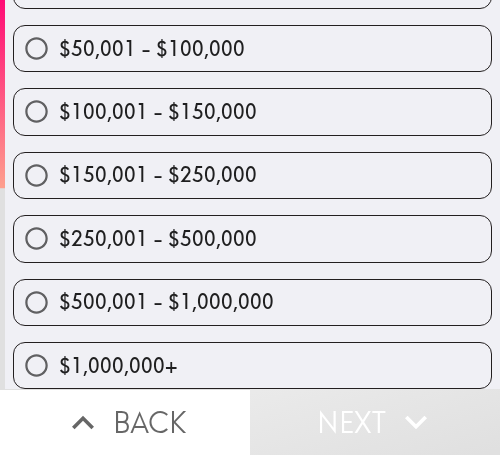 click on "$500,001 - $1,000,000" at bounding box center [166, 302] 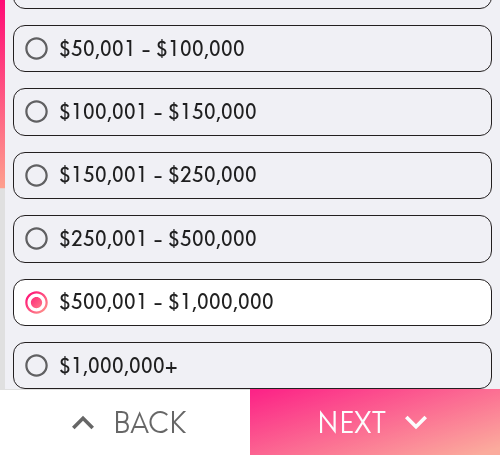click on "Next" at bounding box center [375, 422] 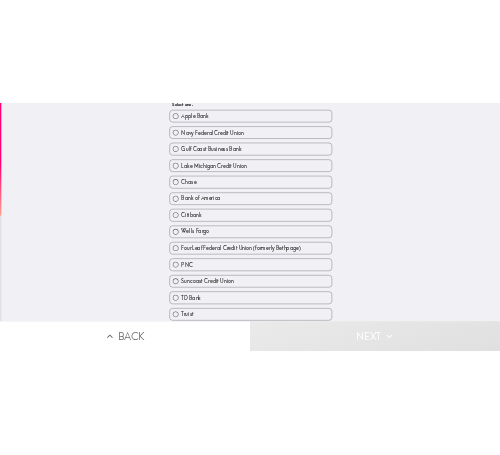 scroll, scrollTop: 0, scrollLeft: 0, axis: both 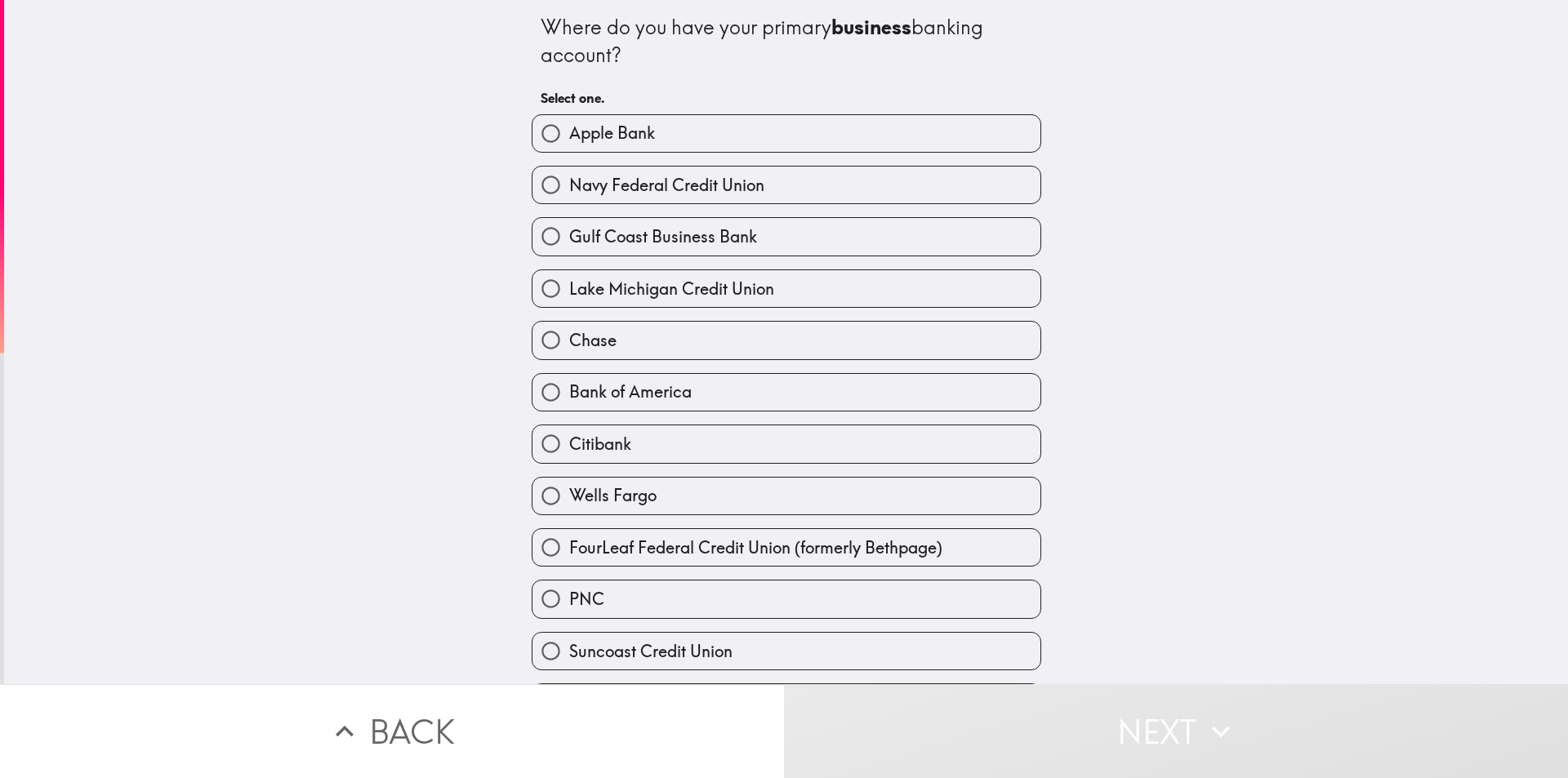 type 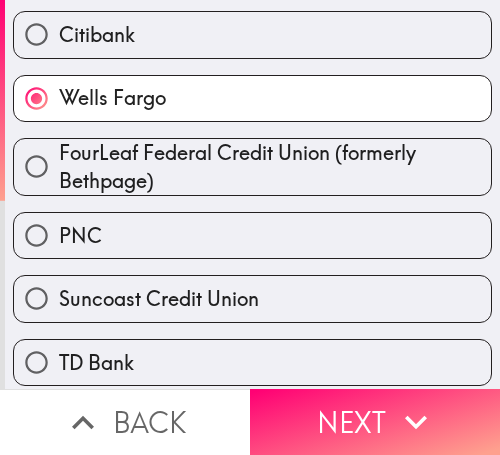 scroll, scrollTop: 500, scrollLeft: 0, axis: vertical 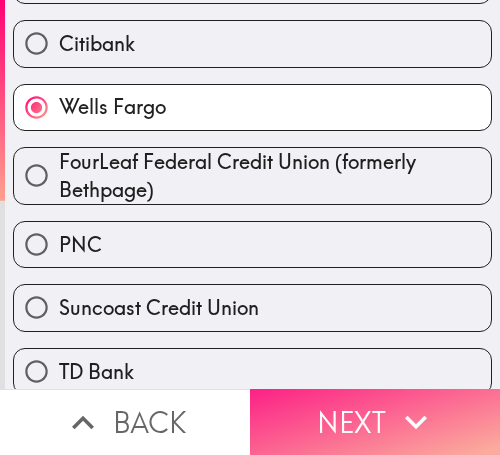 click on "Next" at bounding box center (375, 422) 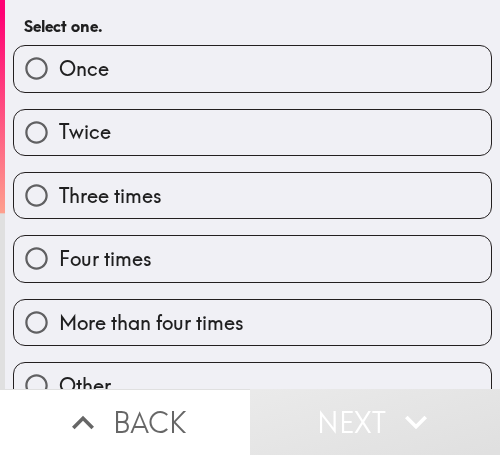 scroll, scrollTop: 0, scrollLeft: 0, axis: both 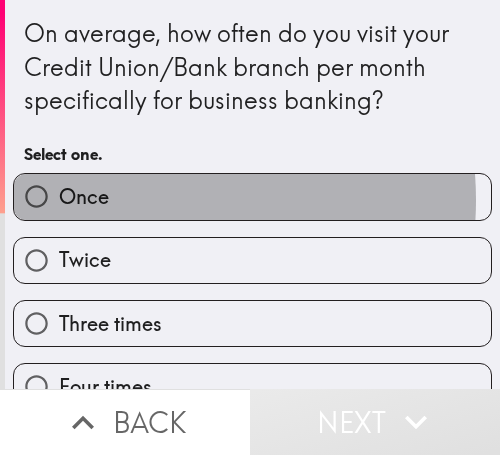 click on "Once" at bounding box center (252, 196) 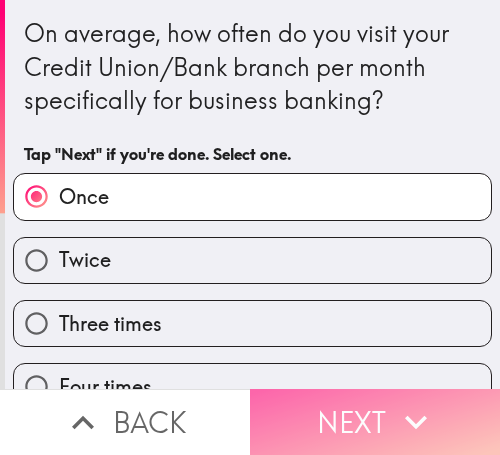 click 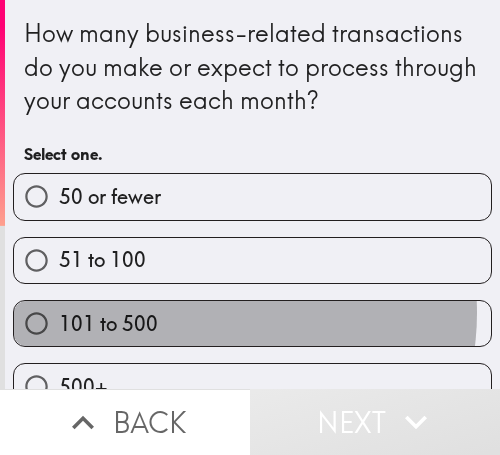 click on "101 to 500" at bounding box center (252, 323) 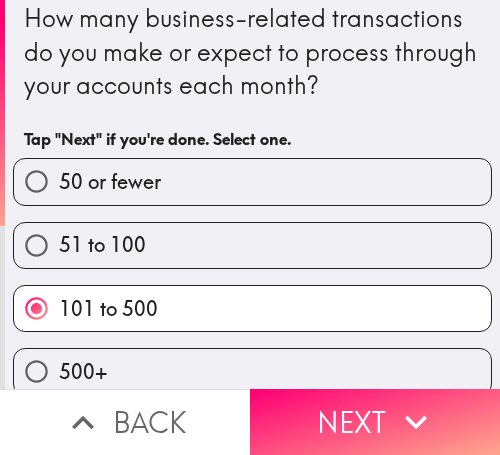 scroll, scrollTop: 39, scrollLeft: 0, axis: vertical 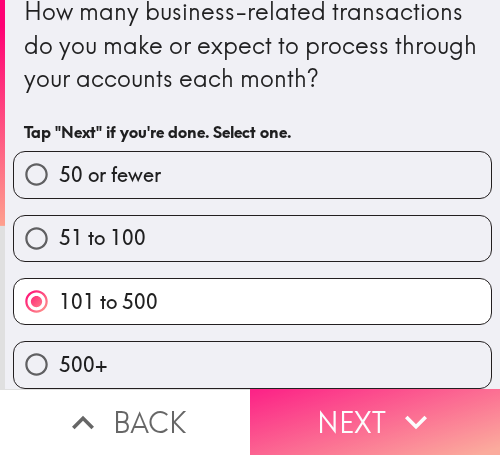 click on "Next" at bounding box center (375, 422) 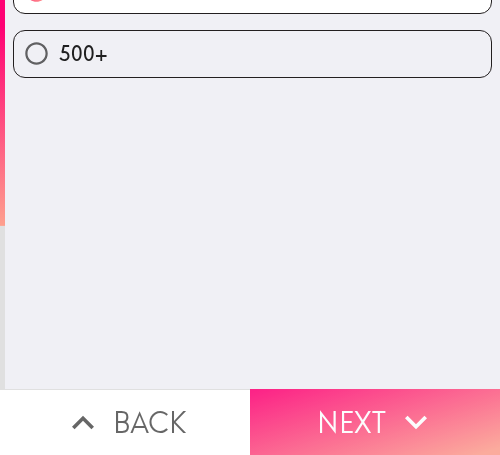 scroll, scrollTop: 0, scrollLeft: 0, axis: both 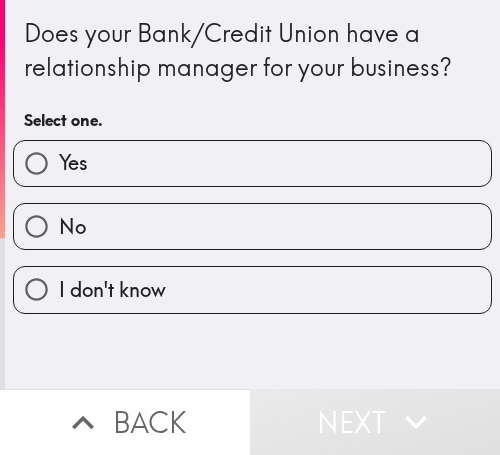 click on "Yes" at bounding box center (252, 163) 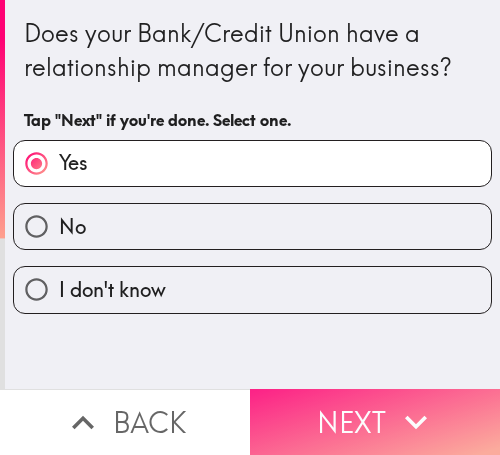 drag, startPoint x: 344, startPoint y: 407, endPoint x: 332, endPoint y: 412, distance: 13 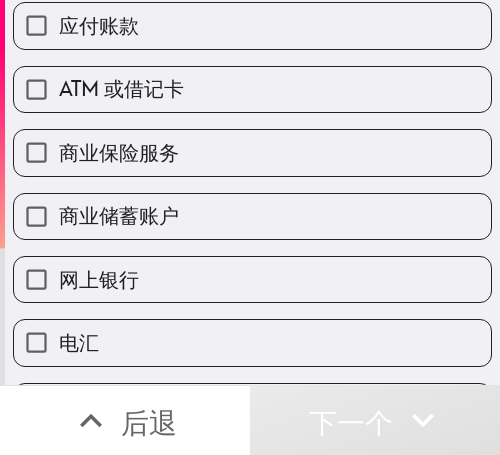 scroll, scrollTop: 500, scrollLeft: 0, axis: vertical 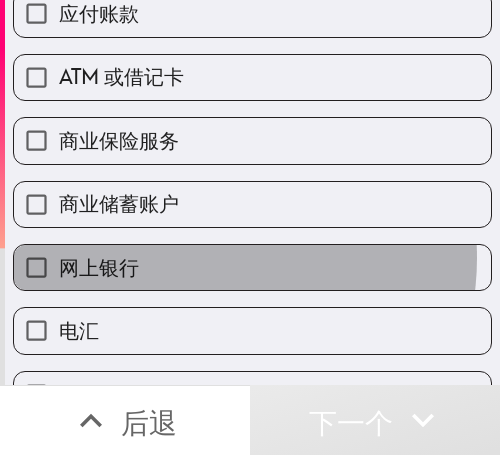 click on "网上银行" at bounding box center [252, 267] 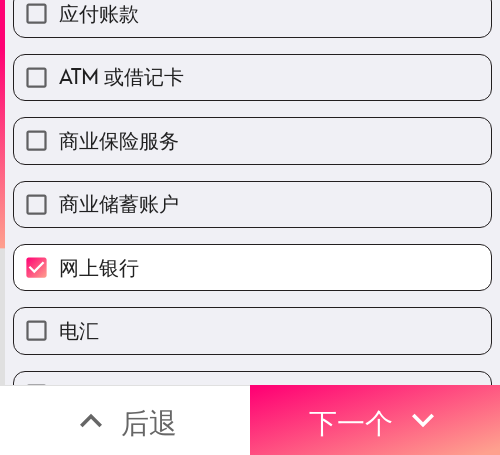 click on "商业储蓄账户" at bounding box center [252, 204] 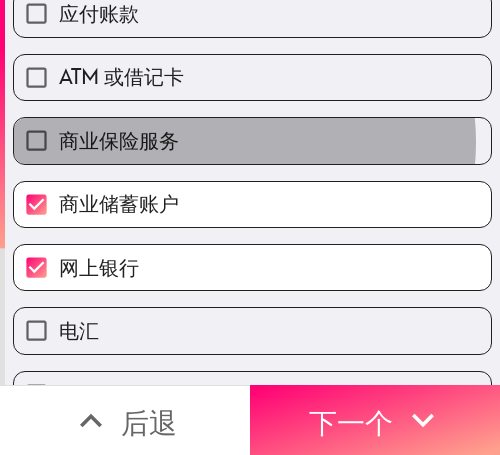 click on "商业保险服务" at bounding box center [252, 140] 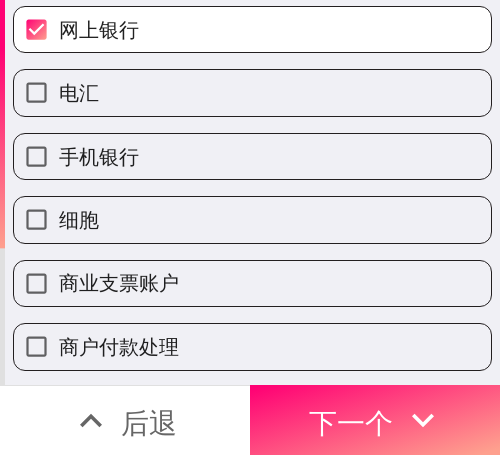 scroll, scrollTop: 804, scrollLeft: 0, axis: vertical 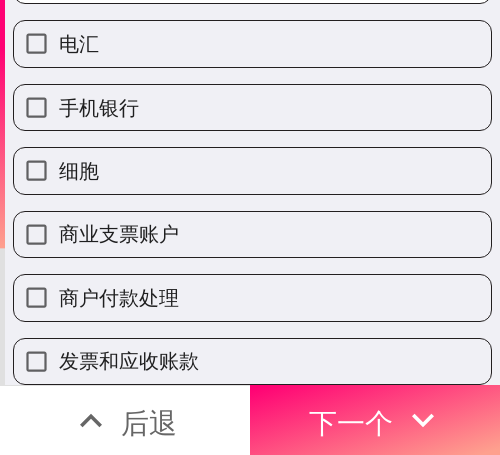 click on "手机银行" at bounding box center (252, 107) 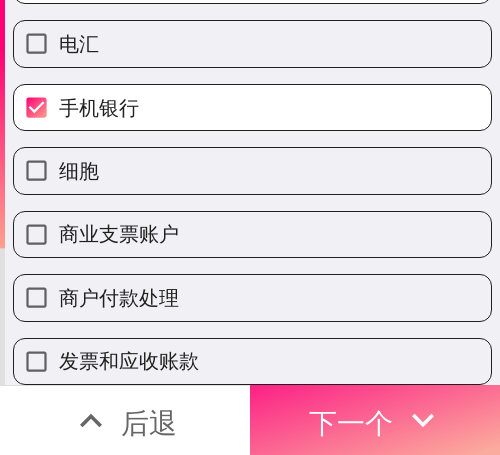 click on "下一个" at bounding box center (351, 422) 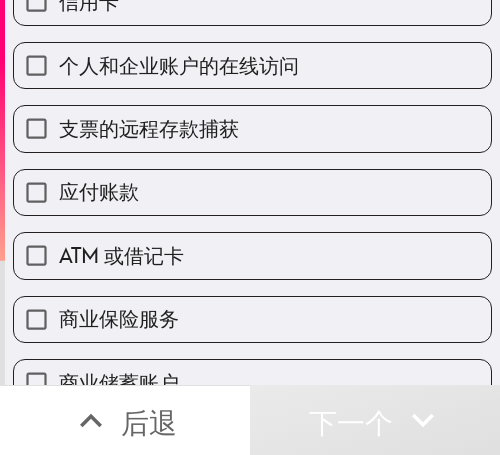 scroll, scrollTop: 300, scrollLeft: 0, axis: vertical 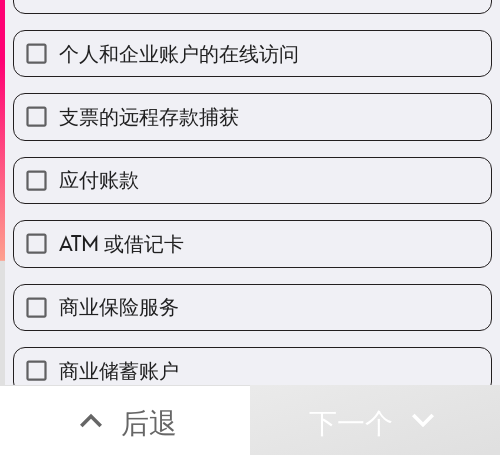 click on "ATM 或借记卡" at bounding box center (252, 243) 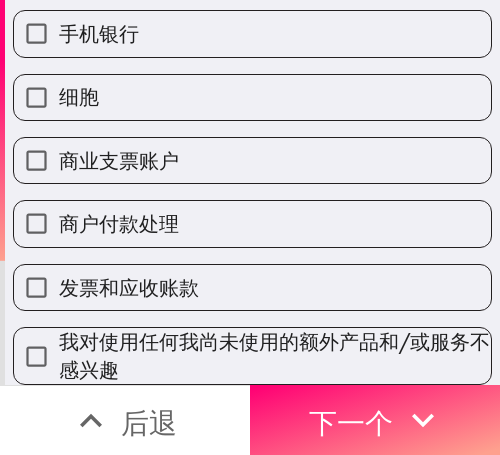 scroll, scrollTop: 844, scrollLeft: 0, axis: vertical 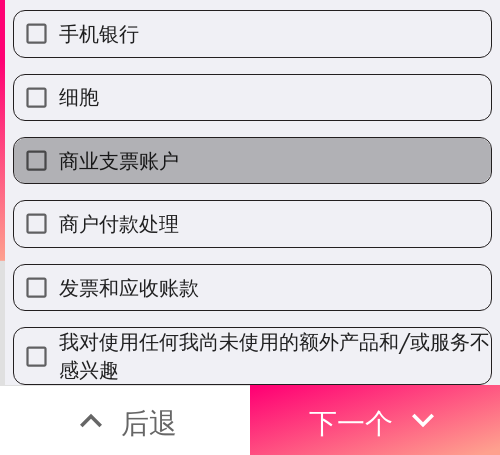 click on "商业支票账户" at bounding box center (252, 160) 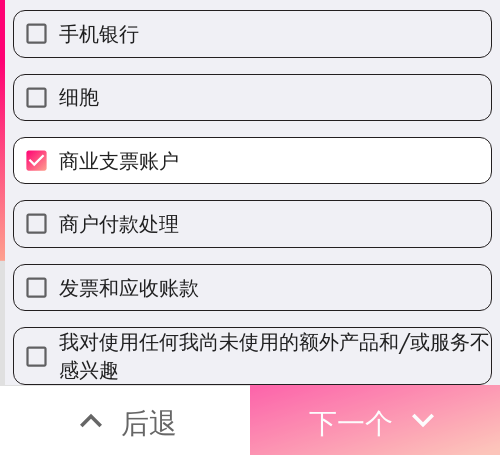 click on "下一个" at bounding box center [351, 422] 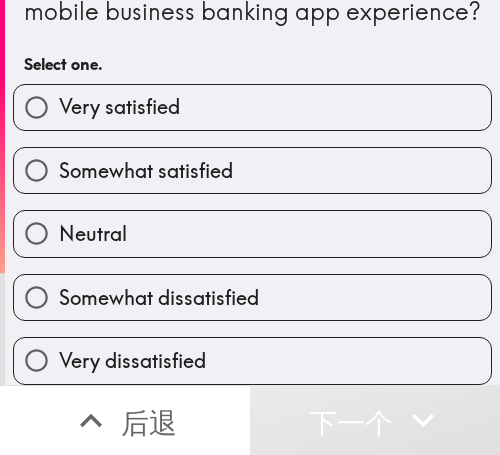 scroll, scrollTop: 73, scrollLeft: 0, axis: vertical 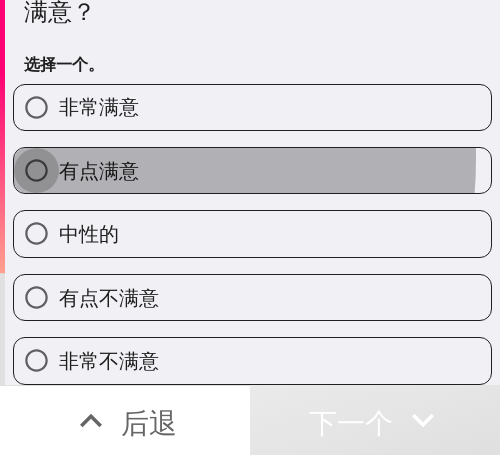 click on "有点满意" at bounding box center (36, 170) 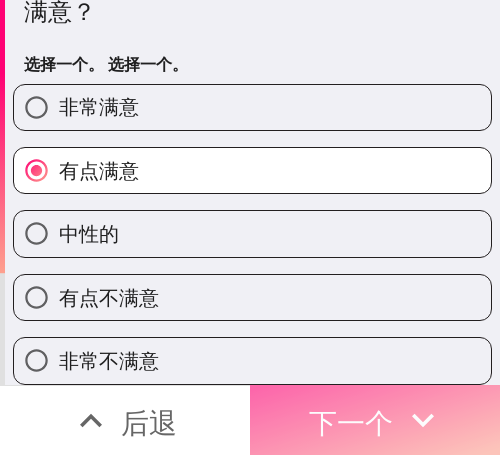 click on "下一个" at bounding box center (351, 422) 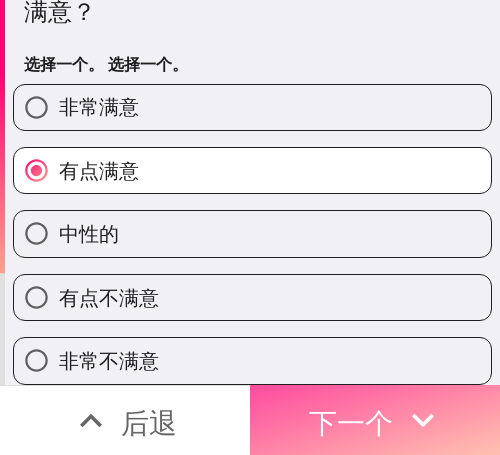 scroll, scrollTop: 0, scrollLeft: 0, axis: both 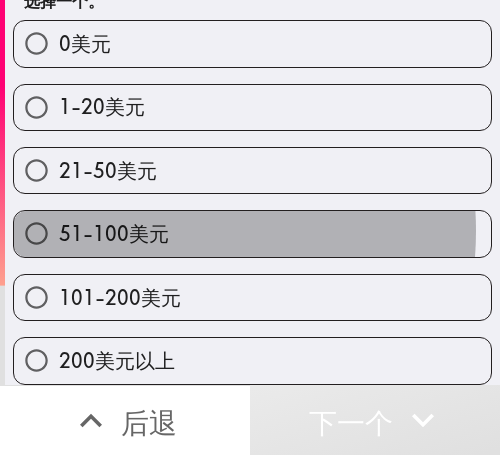click on "51-100美元" at bounding box center [114, 233] 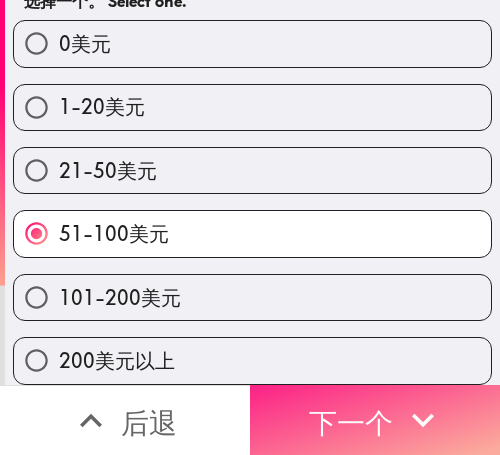 click on "下一个" at bounding box center (351, 422) 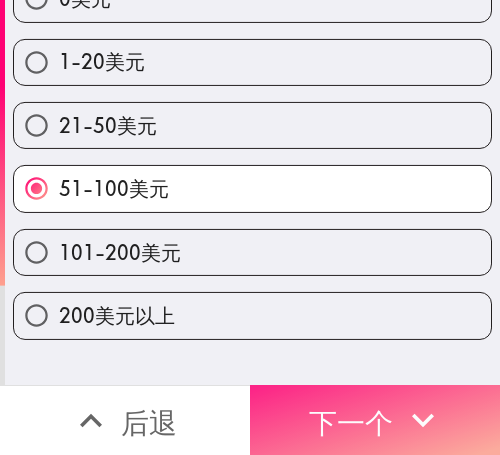 scroll, scrollTop: 0, scrollLeft: 0, axis: both 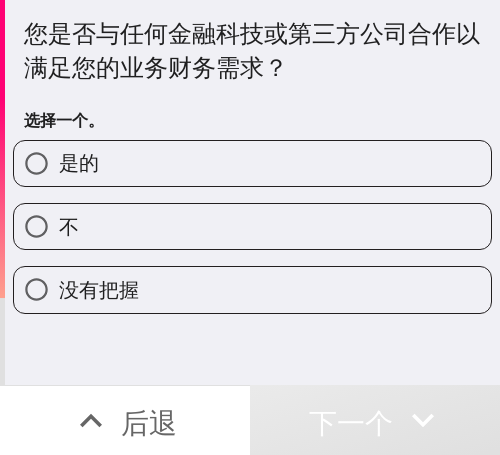 click on "不" at bounding box center [252, 226] 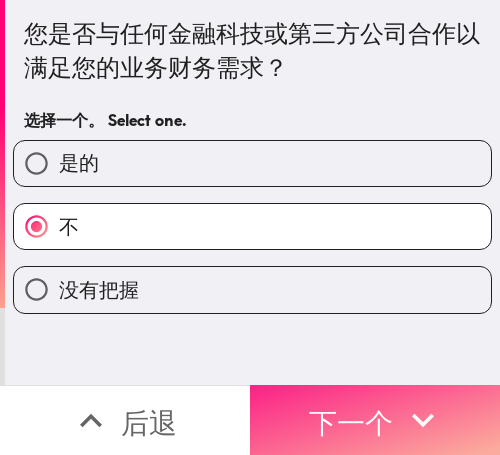 click on "下一个" at bounding box center [375, 420] 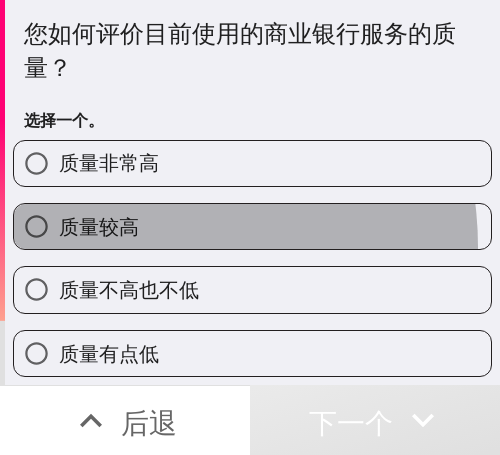 click on "质量较高" at bounding box center [252, 226] 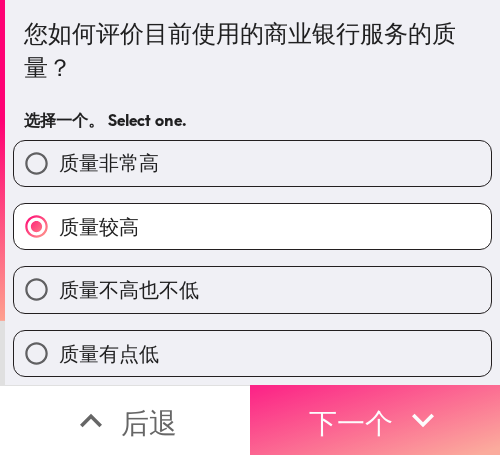 click on "下一个" at bounding box center (351, 422) 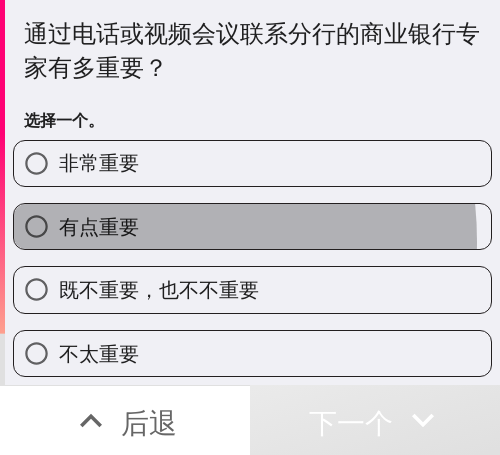 drag, startPoint x: 103, startPoint y: 241, endPoint x: 221, endPoint y: 360, distance: 167.5858 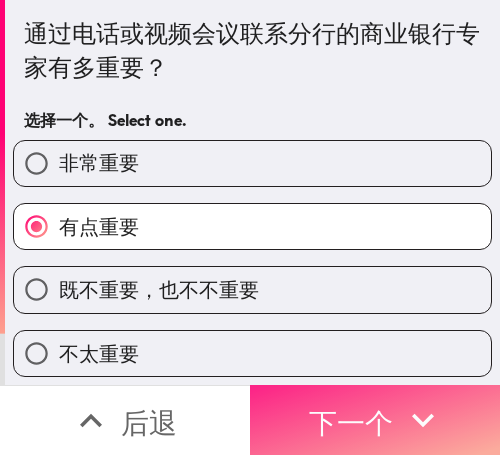drag, startPoint x: 290, startPoint y: 399, endPoint x: 231, endPoint y: 387, distance: 60.207973 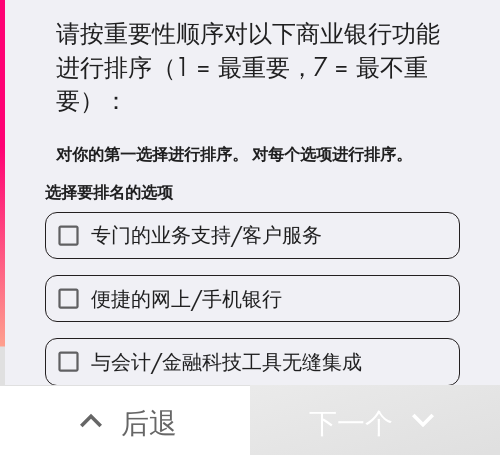 click on "便捷的网上/手机银行" at bounding box center (186, 298) 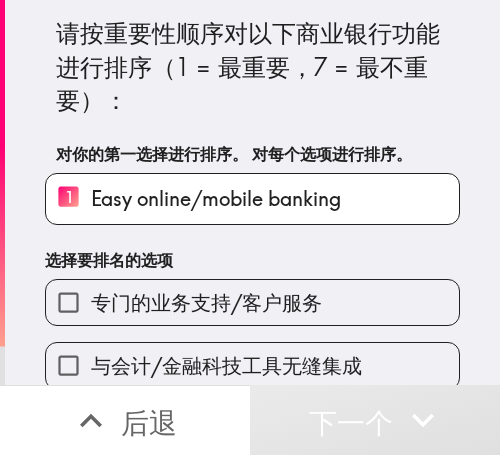 drag, startPoint x: 198, startPoint y: 314, endPoint x: 220, endPoint y: 312, distance: 22.090721 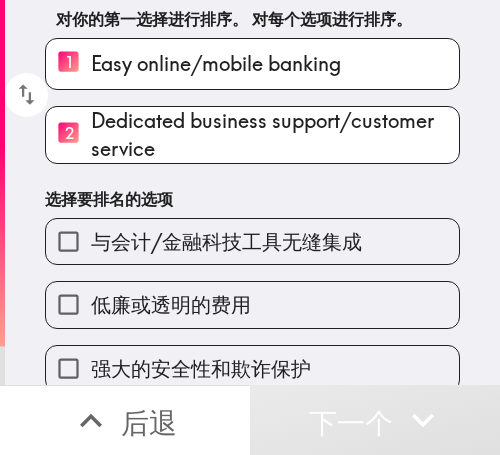 scroll, scrollTop: 286, scrollLeft: 0, axis: vertical 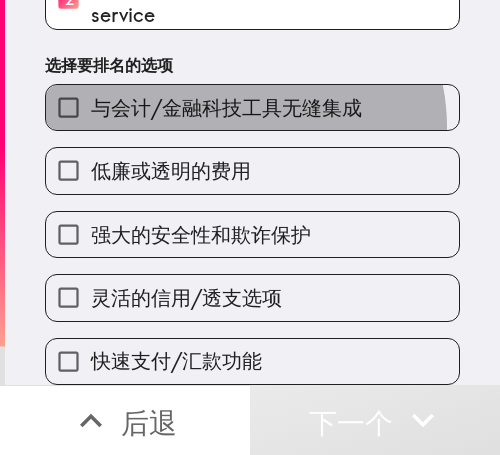 click on "与会计/金融科技工具无缝集成" at bounding box center [252, 107] 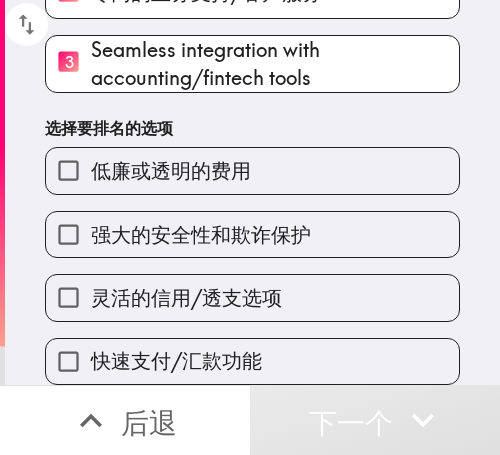 click on "强大的安全性和欺诈保护" at bounding box center (252, 234) 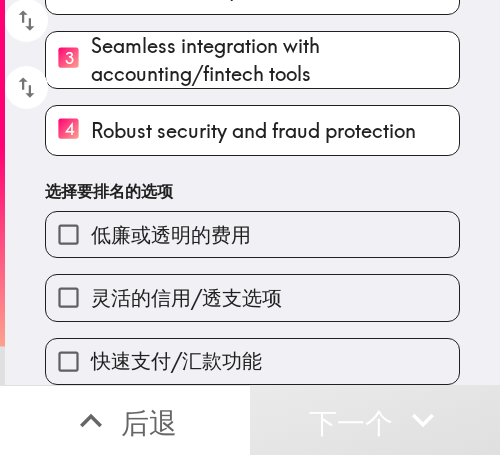 drag, startPoint x: 333, startPoint y: 291, endPoint x: 338, endPoint y: 305, distance: 14.866069 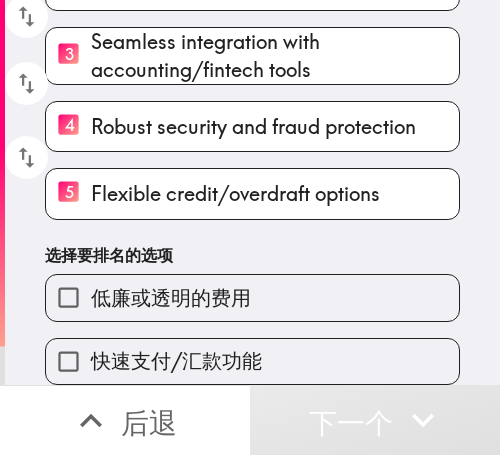 click on "快速支付/汇款功能" at bounding box center [252, 361] 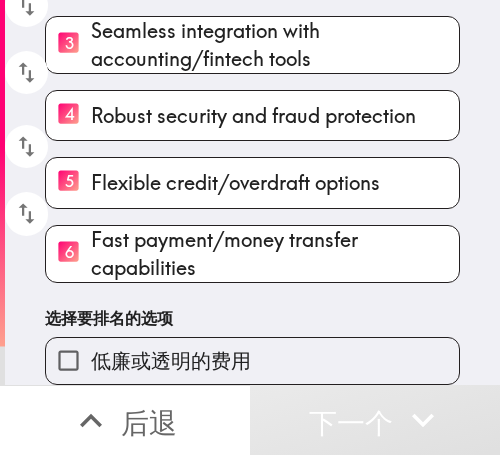 click on "低廉或透明的费用" at bounding box center (171, 360) 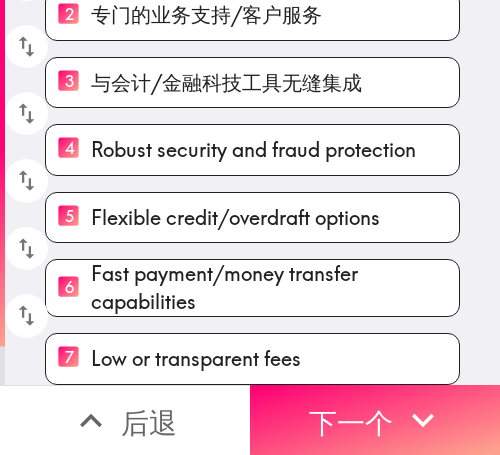 drag, startPoint x: 355, startPoint y: 394, endPoint x: 332, endPoint y: 366, distance: 36.23534 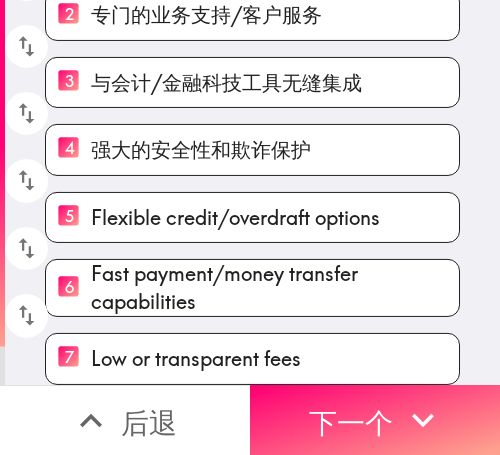 scroll, scrollTop: 168, scrollLeft: 0, axis: vertical 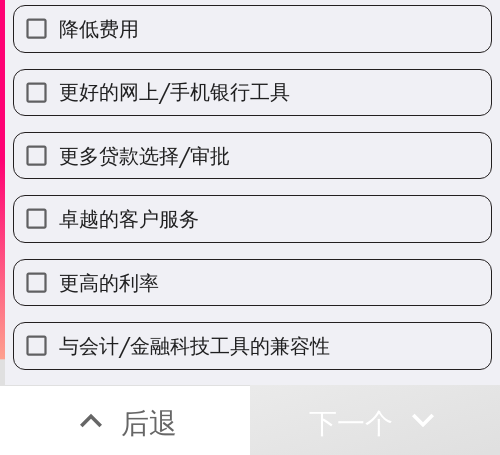 click on "更多贷款选择/审批" at bounding box center [144, 155] 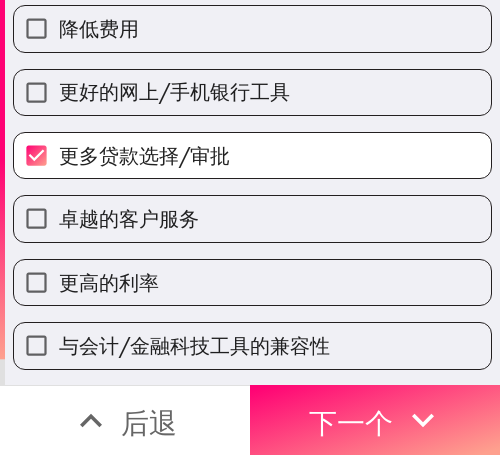 click on "与会计/金融科技工具的兼容性" at bounding box center (194, 345) 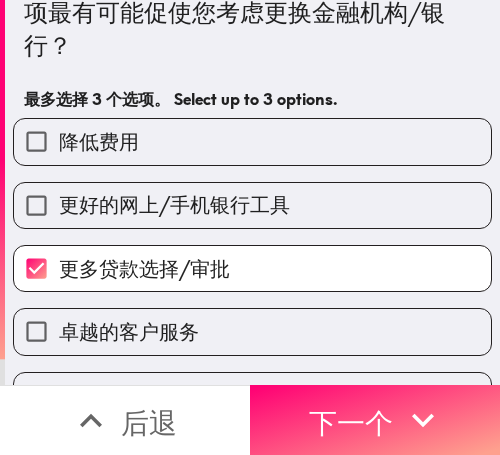 scroll, scrollTop: 0, scrollLeft: 0, axis: both 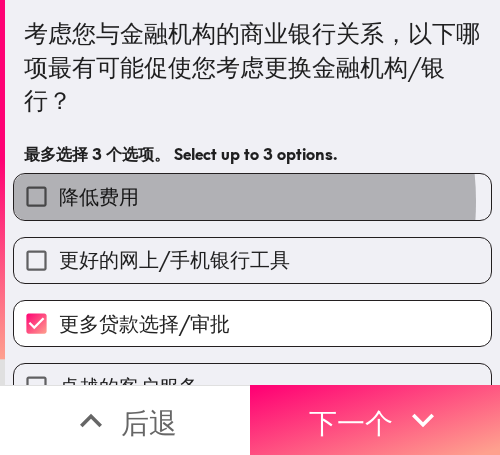 click on "降低费用" at bounding box center [252, 196] 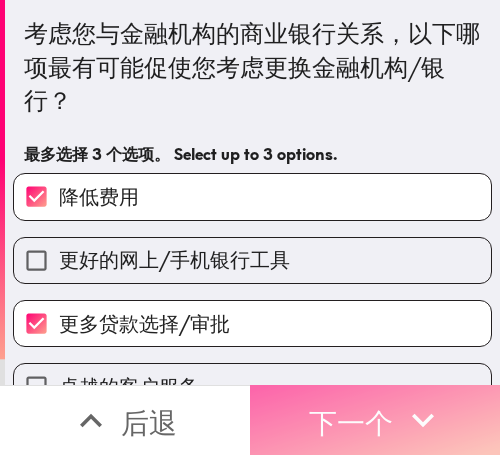 click on "下一个" at bounding box center [351, 422] 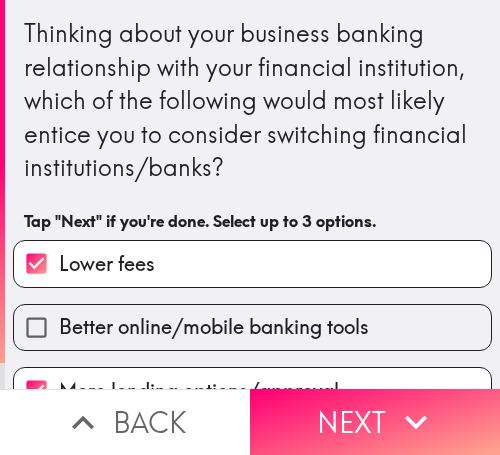 scroll, scrollTop: 0, scrollLeft: 0, axis: both 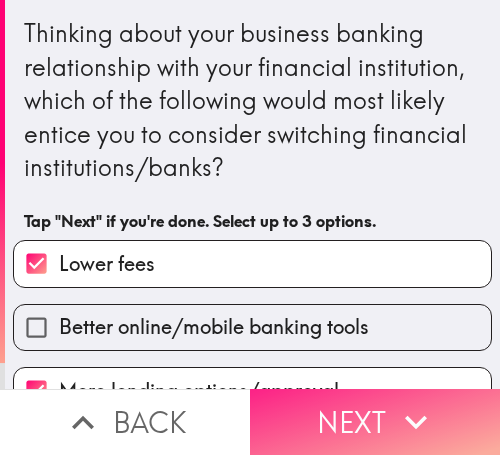 click on "Next" at bounding box center [375, 422] 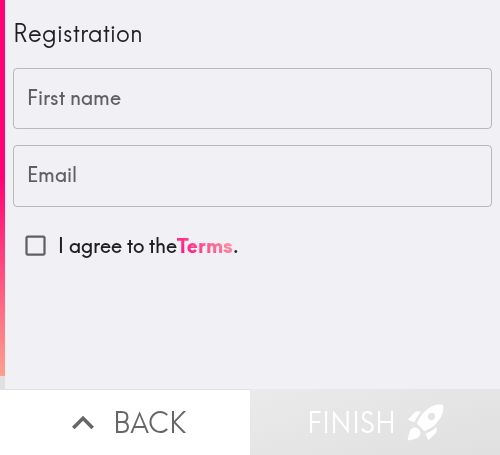 type 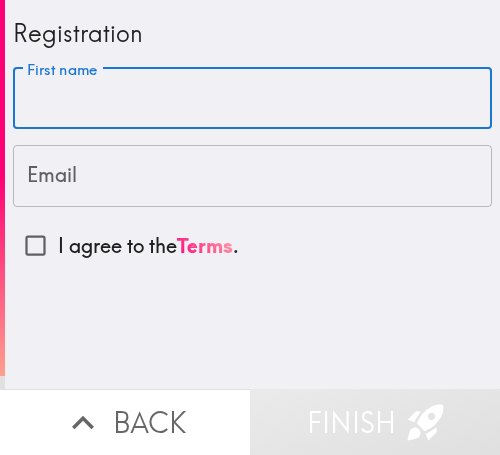 click on "First name" at bounding box center (252, 99) 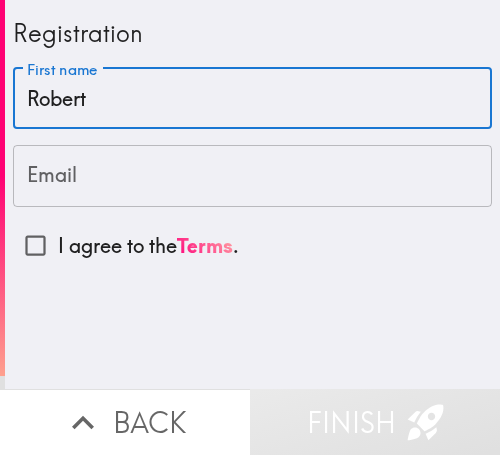 type on "Robert" 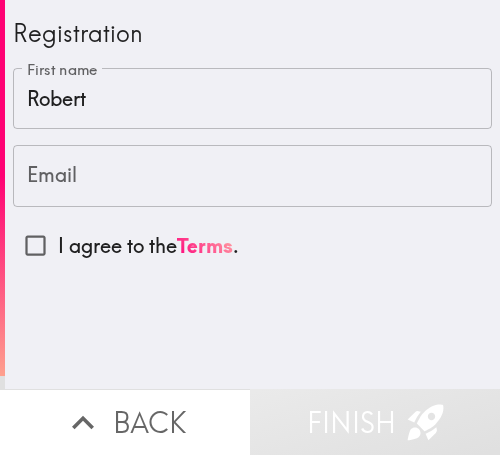 click on "Email" at bounding box center [252, 176] 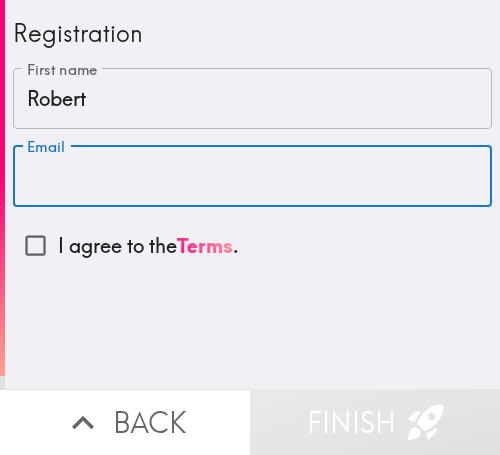 paste on "wardr6146@gmail.com" 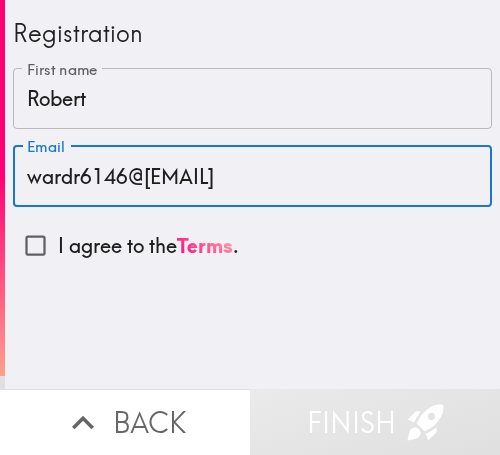 type on "wardr6146@gmail.com" 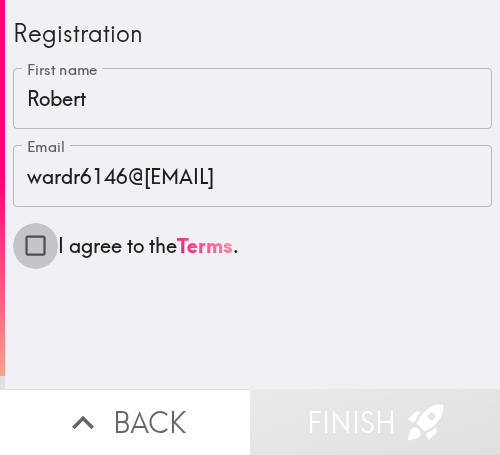 click on "I agree to the  Terms ." at bounding box center (35, 245) 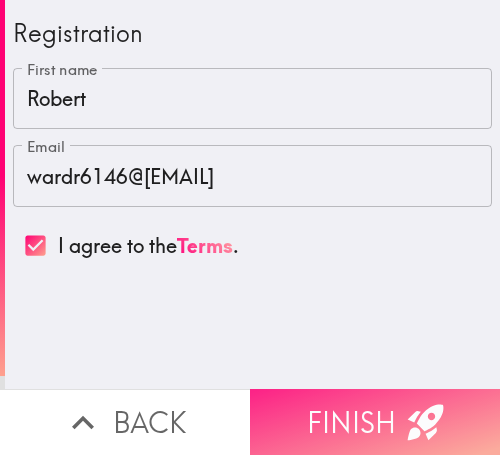 click on "Finish" at bounding box center (375, 422) 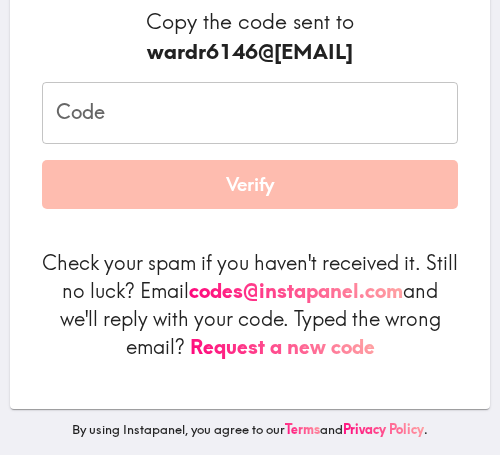 scroll, scrollTop: 315, scrollLeft: 0, axis: vertical 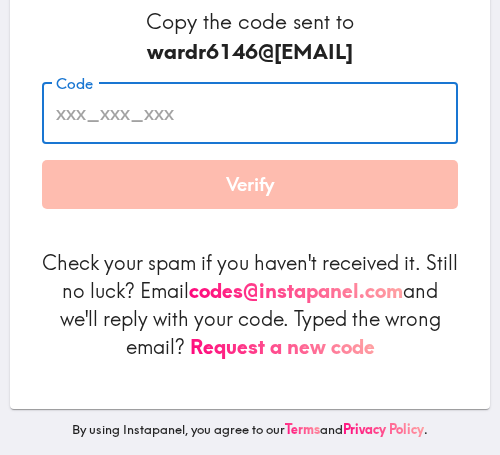 click on "Code" at bounding box center (250, 113) 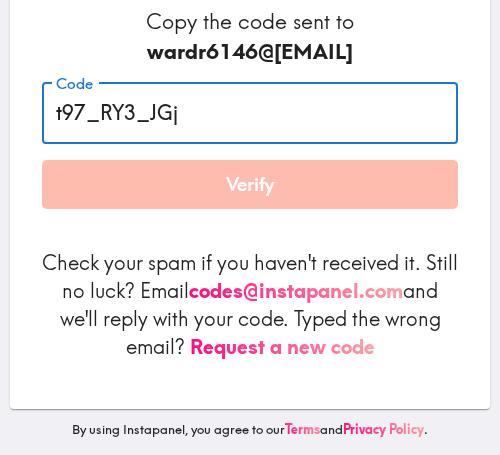 type on "t97_RY3_JGj" 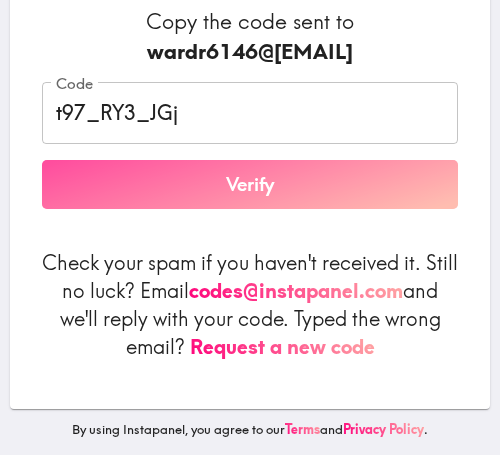 click on "Verify" at bounding box center [250, 185] 